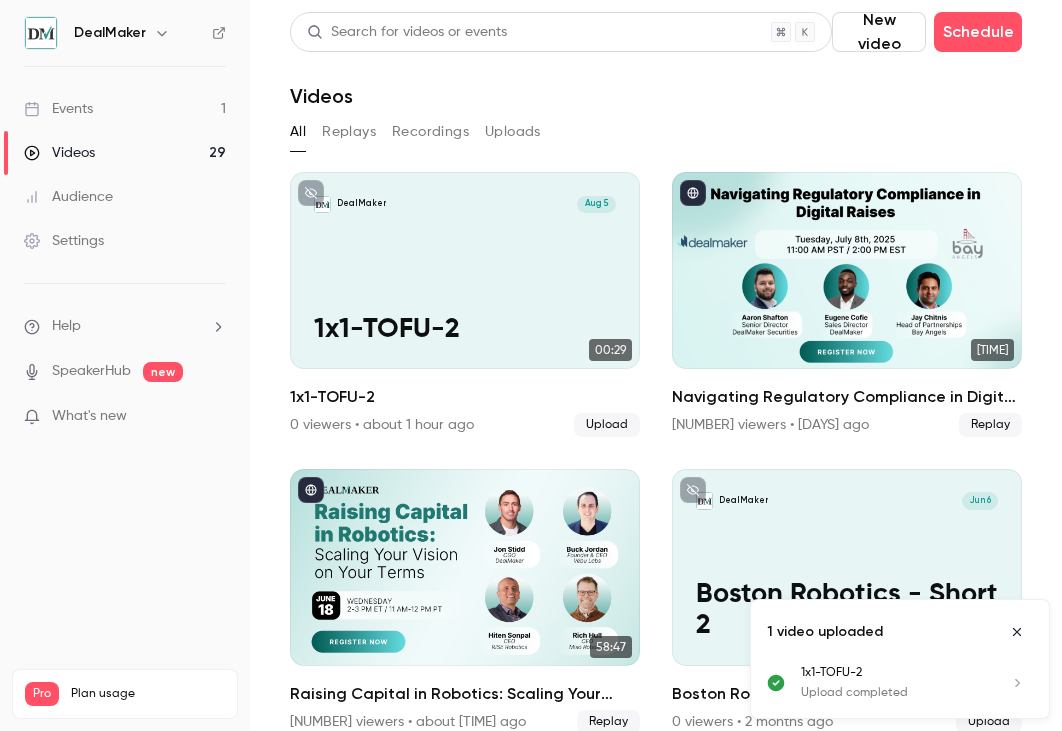 scroll, scrollTop: 0, scrollLeft: 0, axis: both 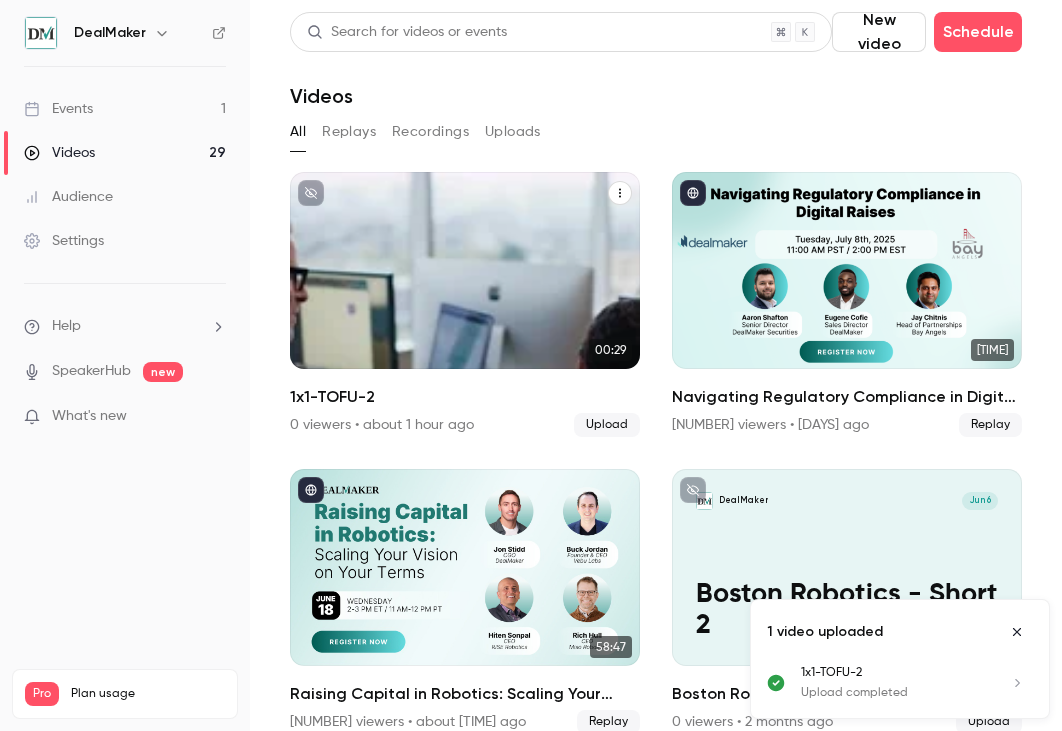 click on "DealMaker Aug 5 1x1-TOFU-2" at bounding box center (465, 270) 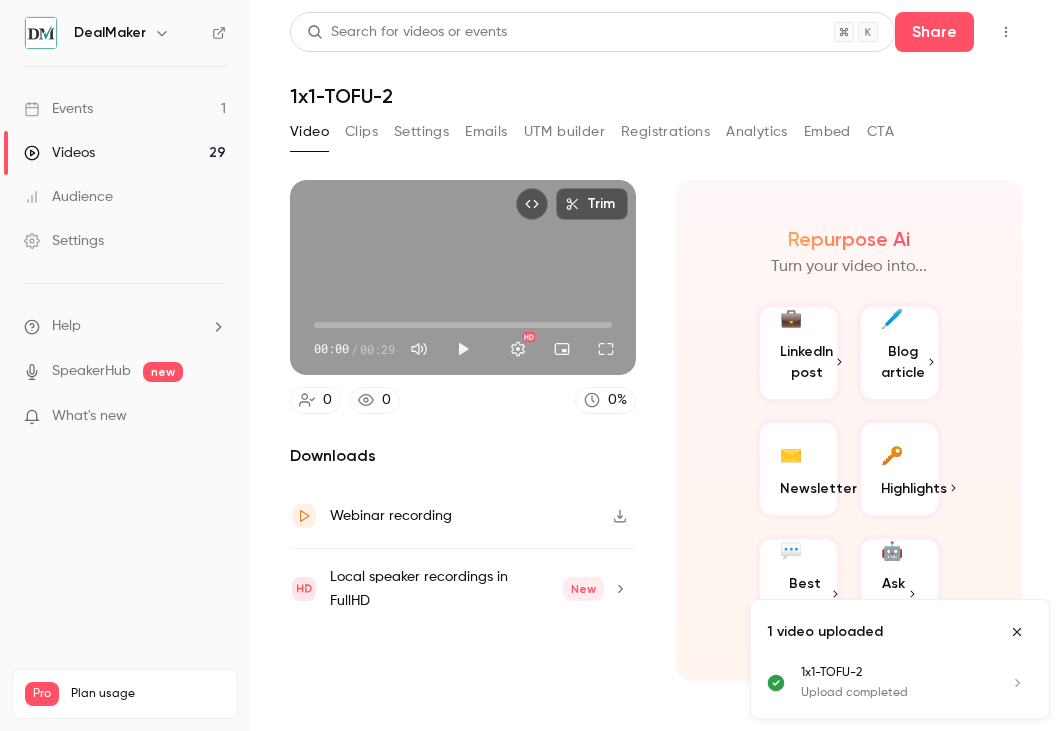 click on "Clips" at bounding box center [361, 132] 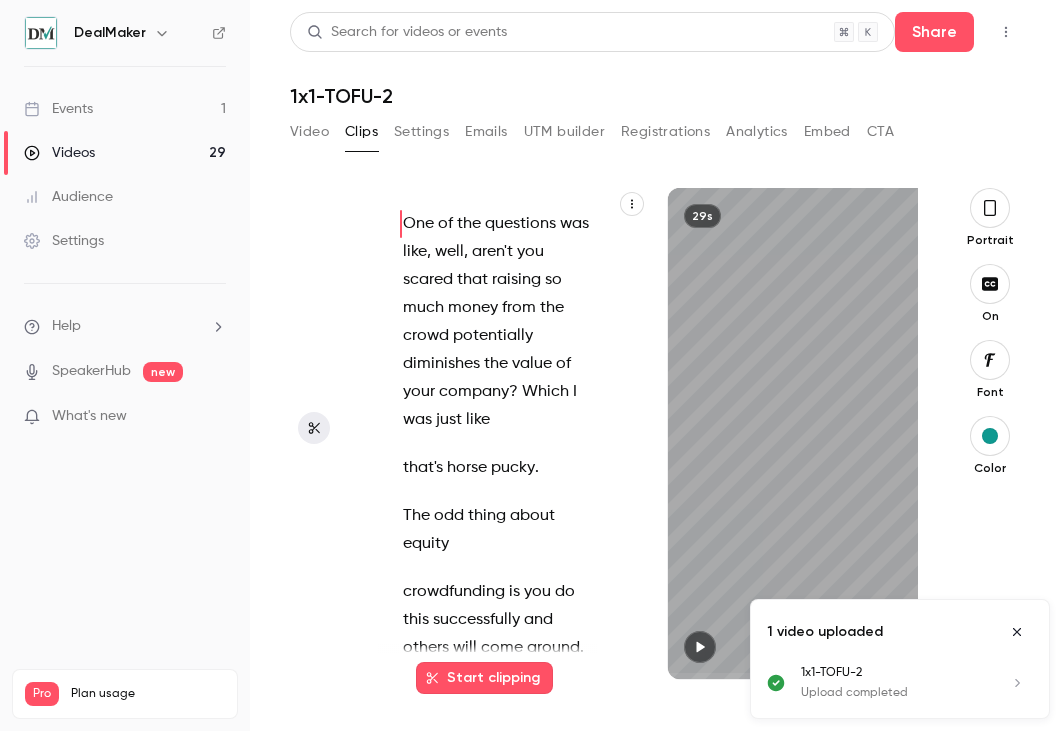 click at bounding box center (632, 204) 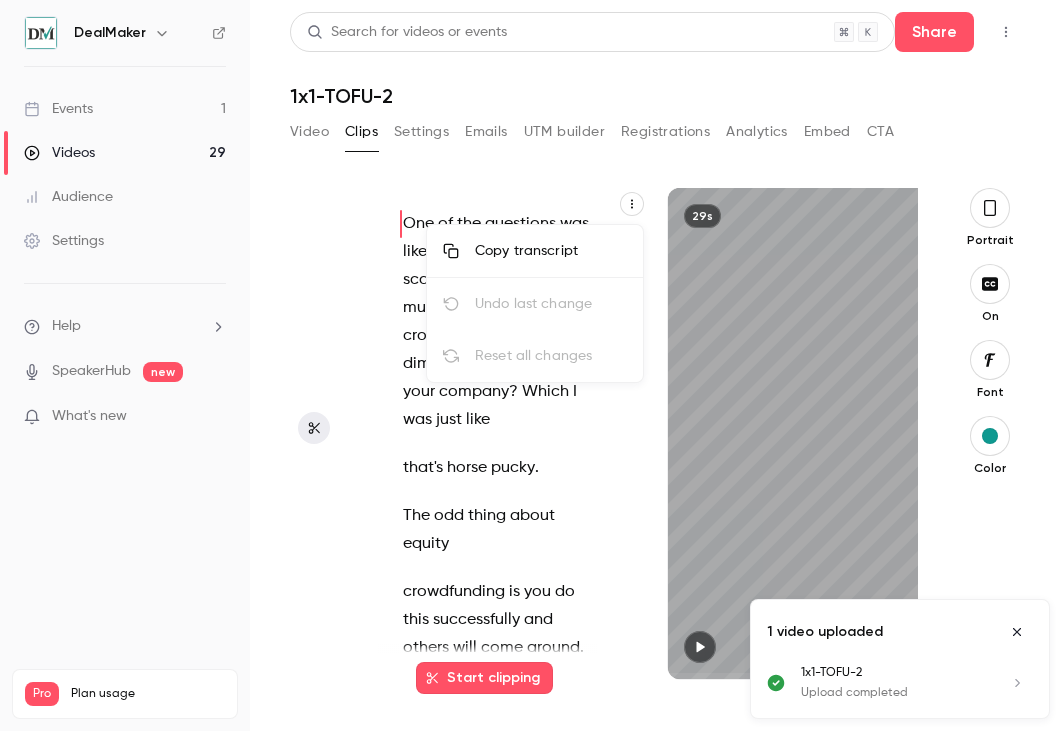 click on "Copy transcript" at bounding box center (551, 251) 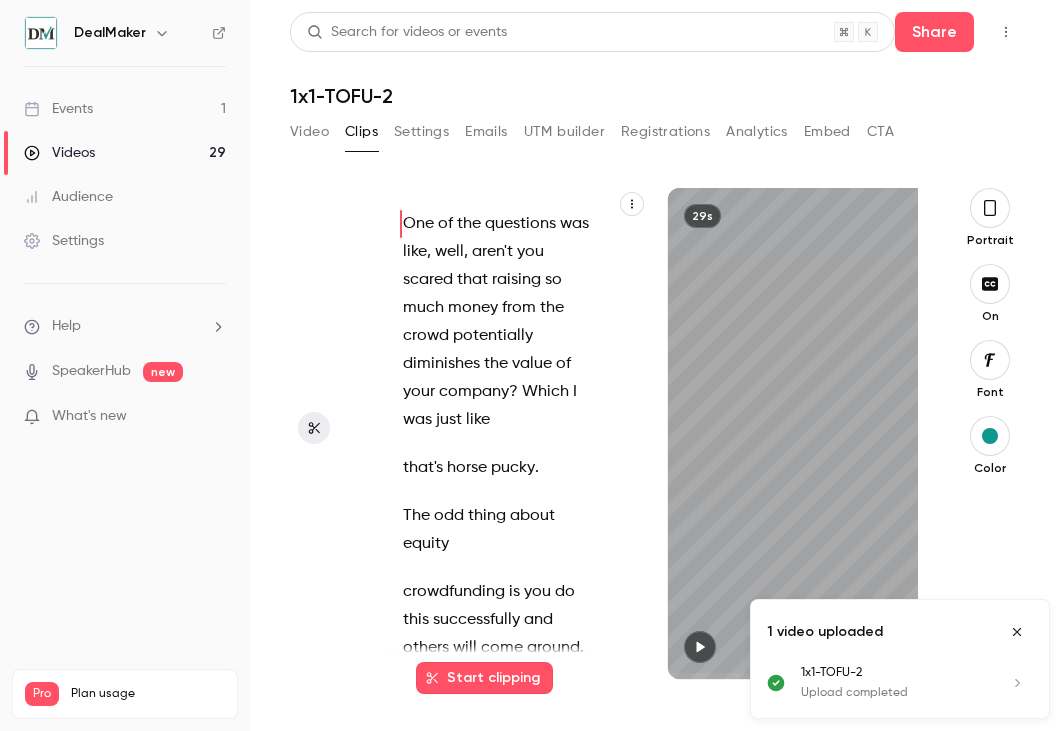 click on "Videos" at bounding box center (59, 153) 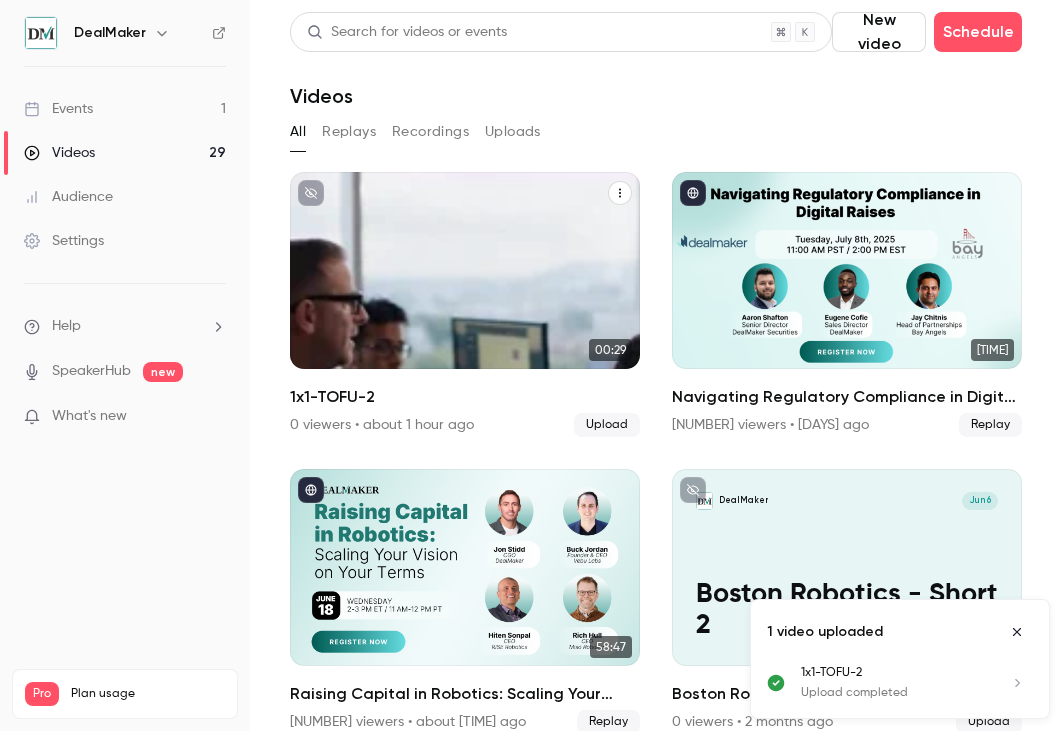click at bounding box center [620, 193] 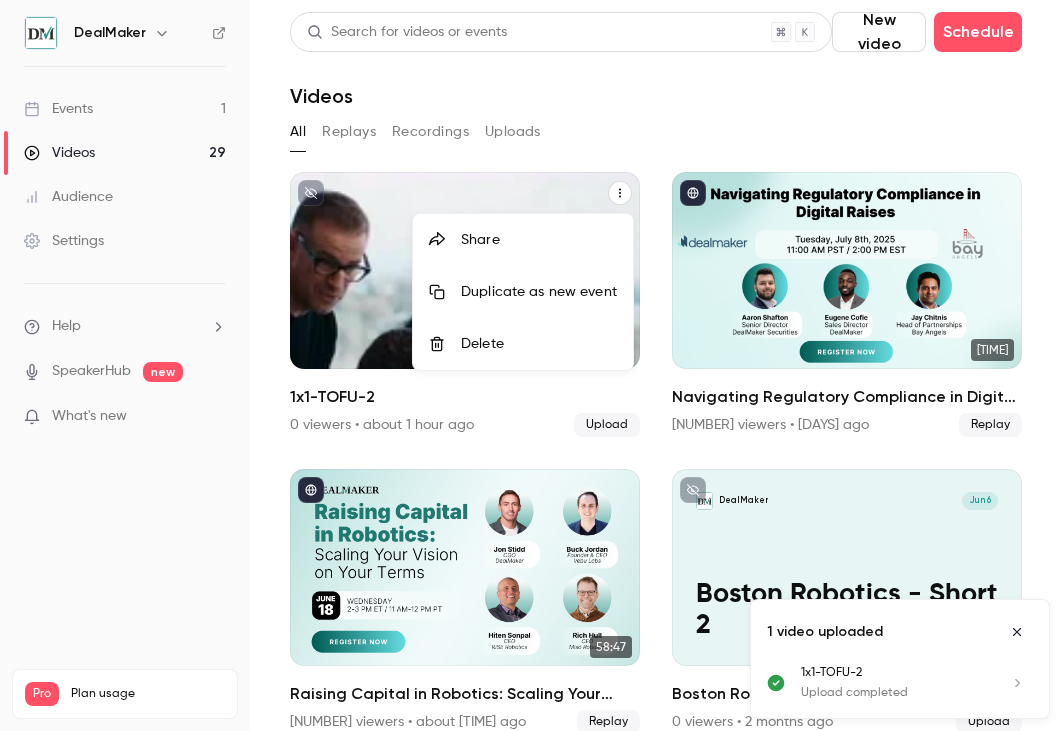 click on "Delete" at bounding box center (539, 344) 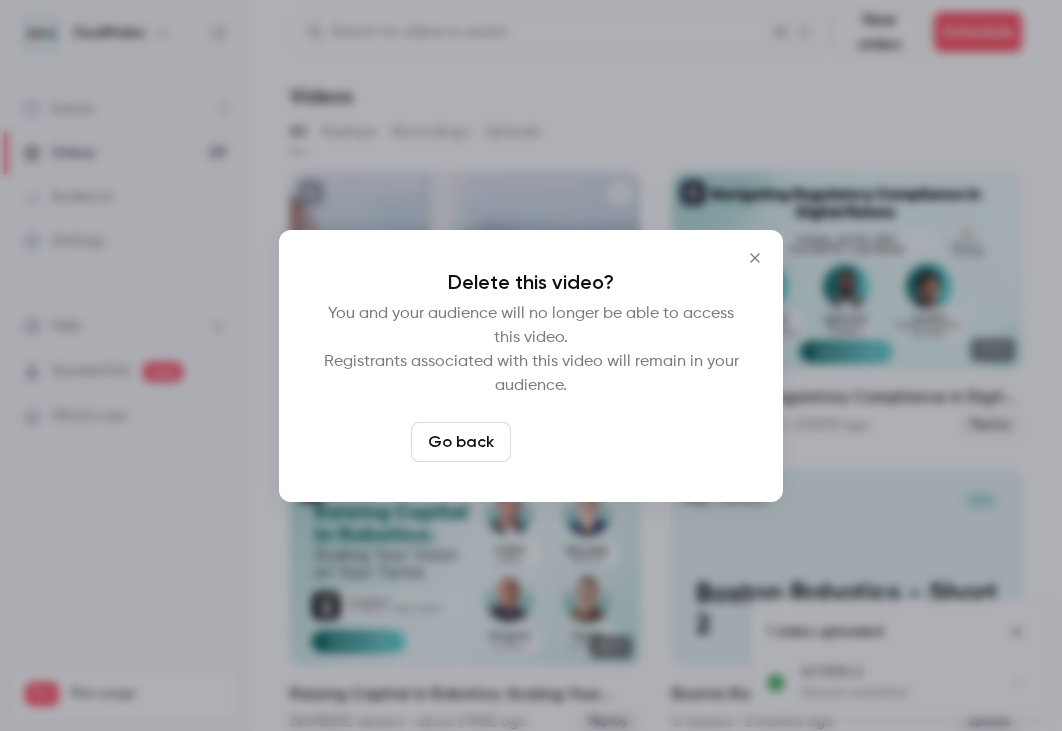 click on "Delete video" at bounding box center (585, 442) 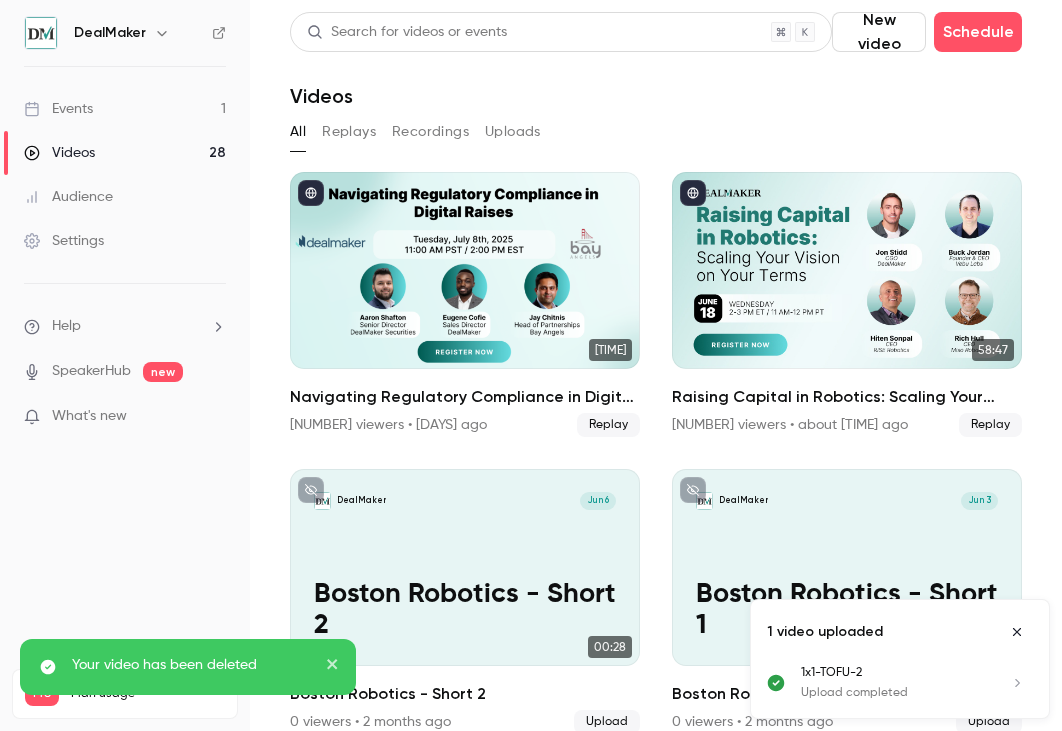 click on "New video" at bounding box center [879, 32] 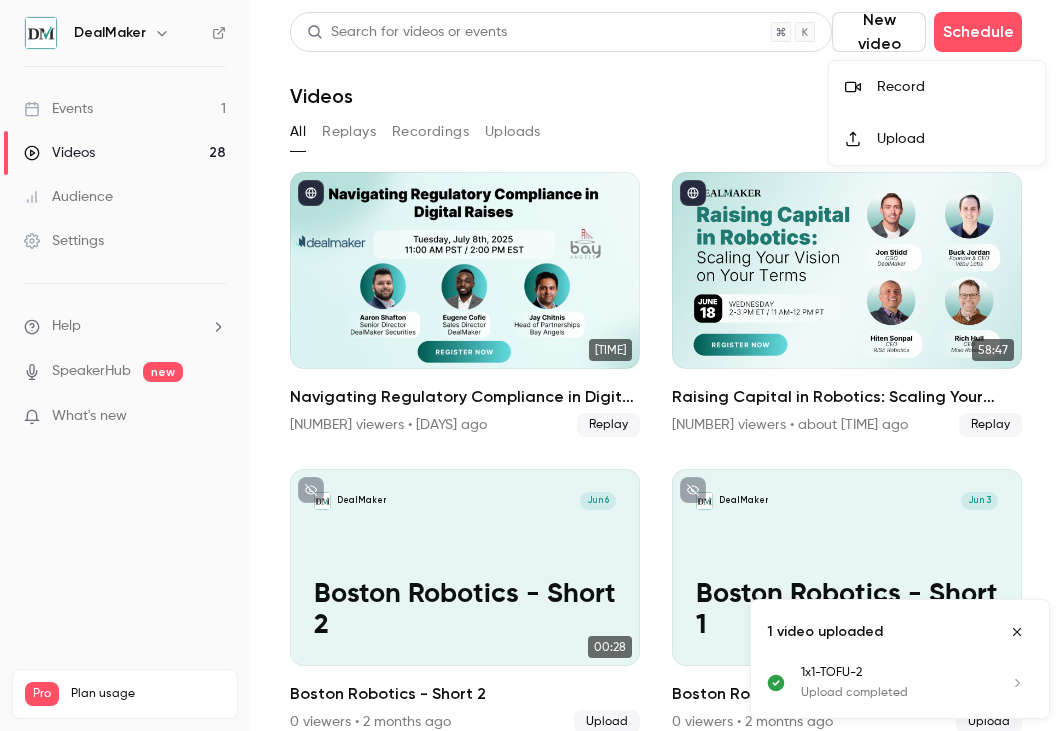 click on "Upload" at bounding box center (937, 139) 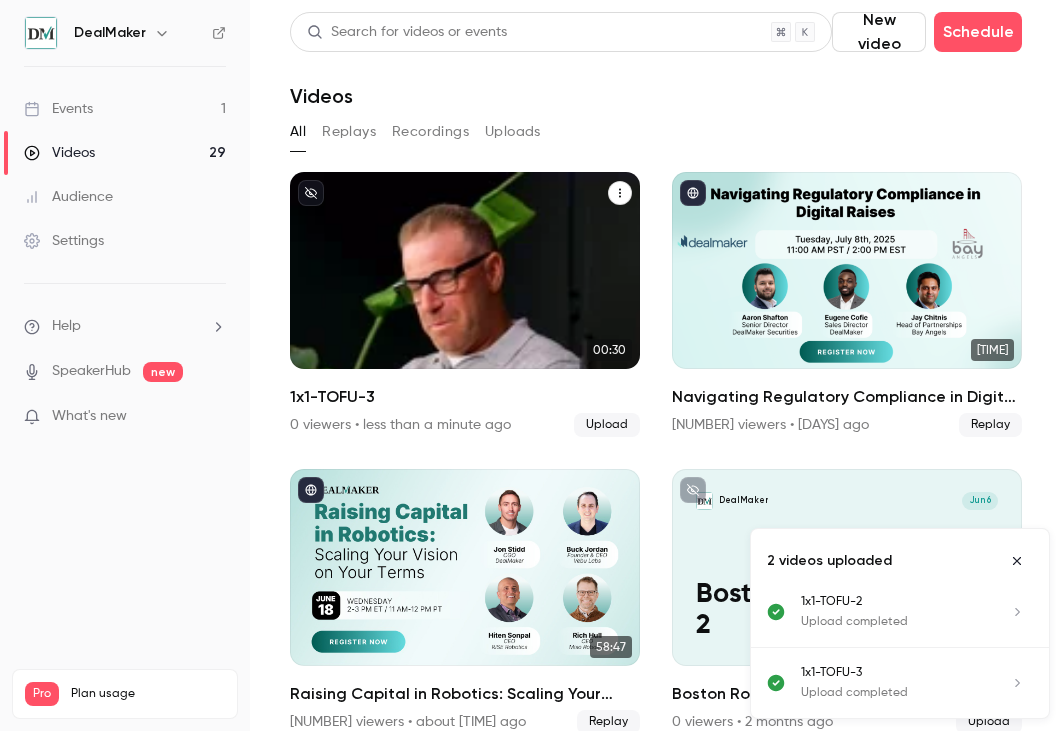 click on "DealMaker Aug 5 1x1-TOFU-3" at bounding box center [465, 270] 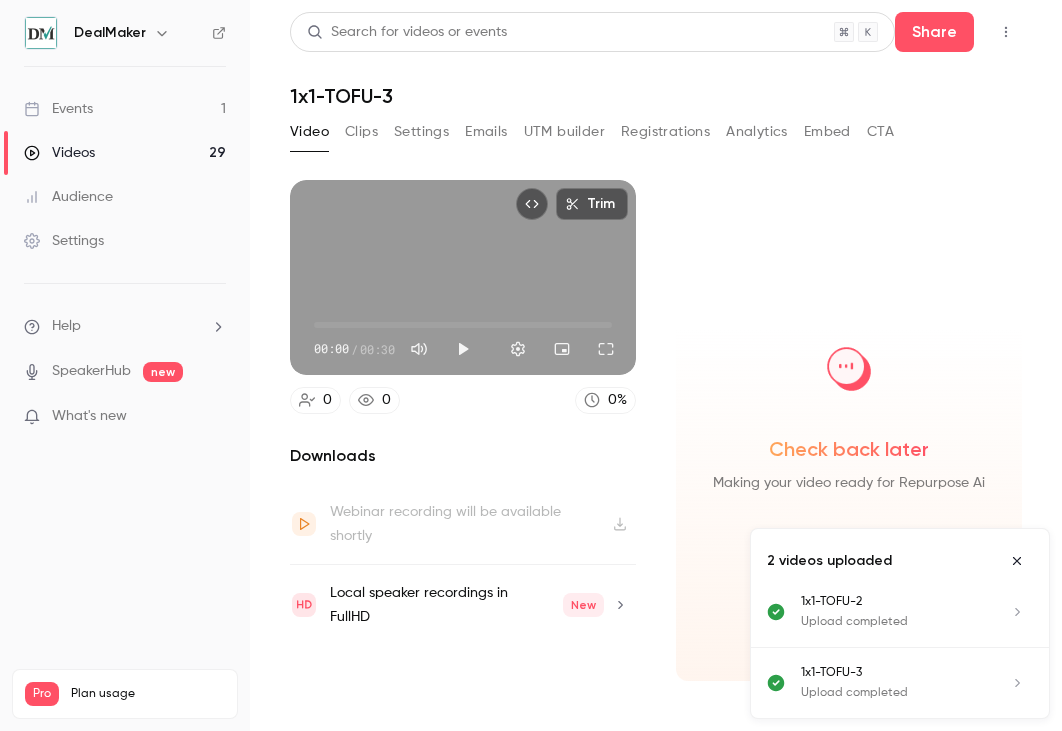 click on "Clips" at bounding box center [361, 132] 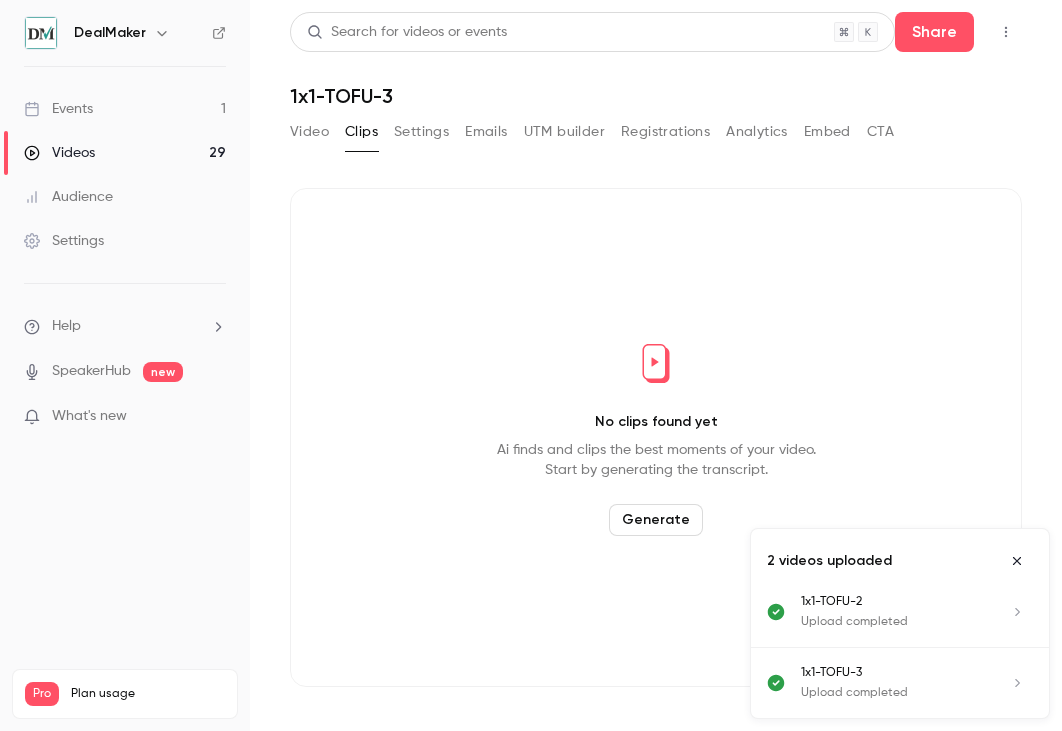 click on "Video" at bounding box center (309, 132) 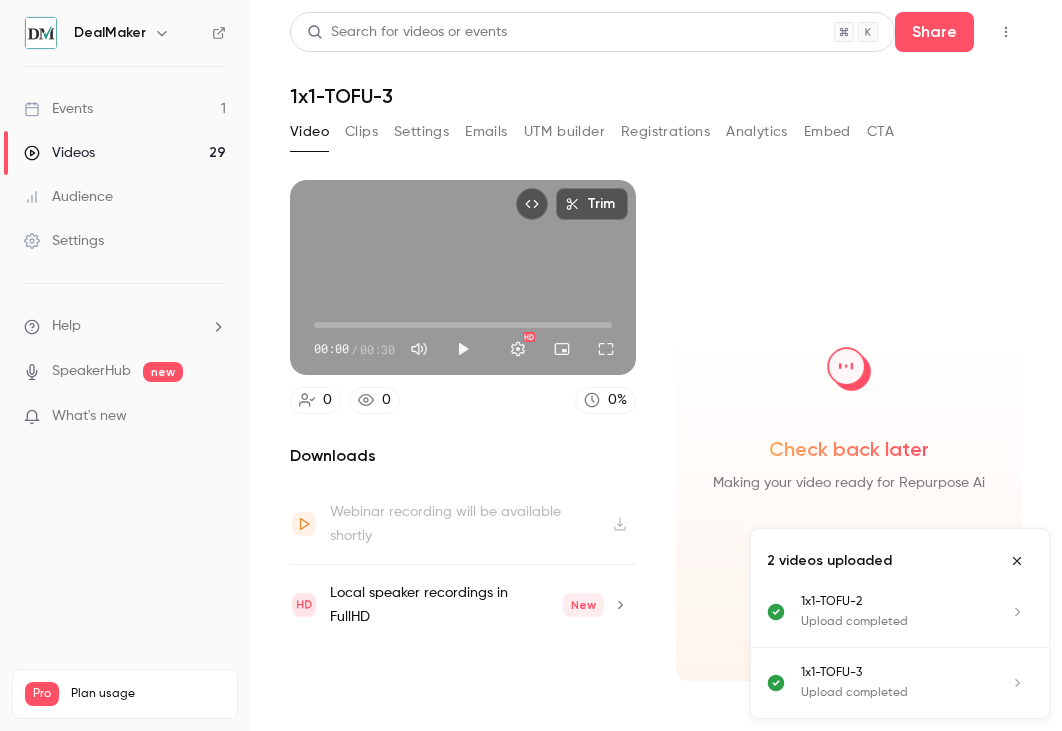 click on "Clips" at bounding box center [361, 132] 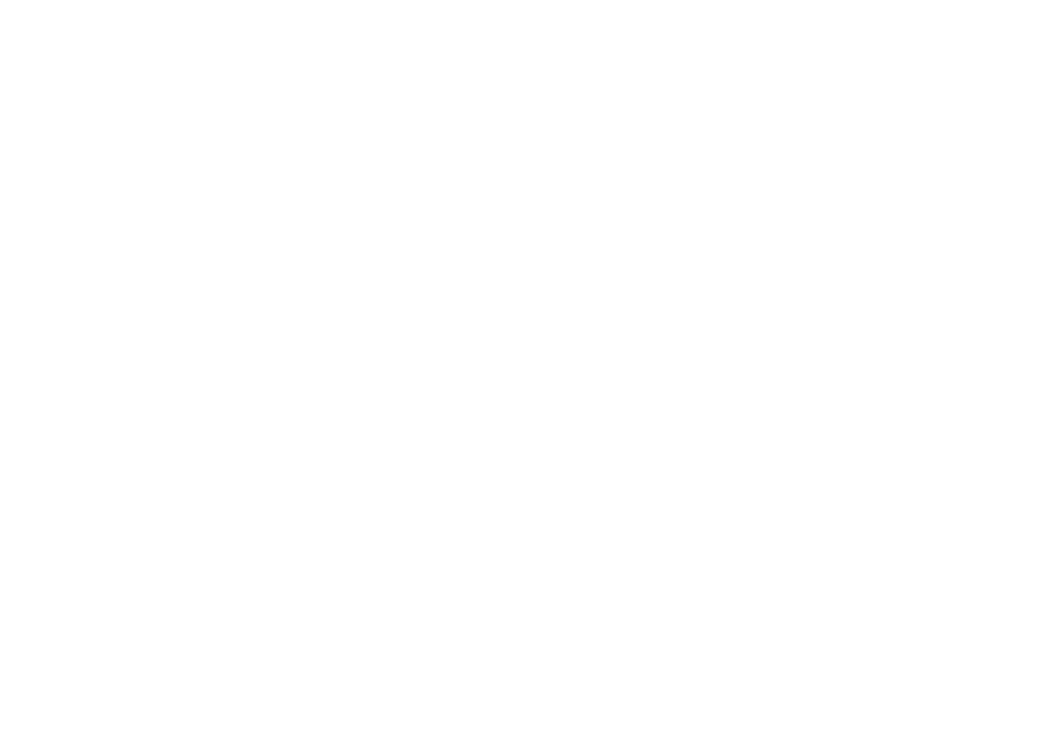 scroll, scrollTop: 0, scrollLeft: 0, axis: both 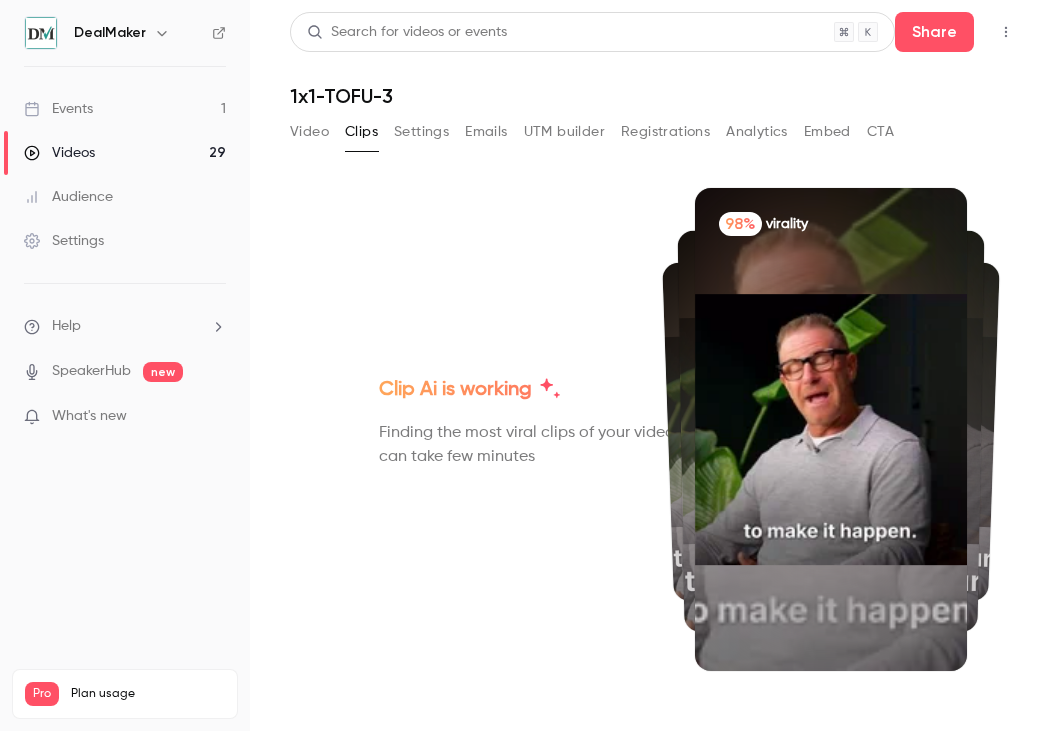 click on "Video" at bounding box center (309, 132) 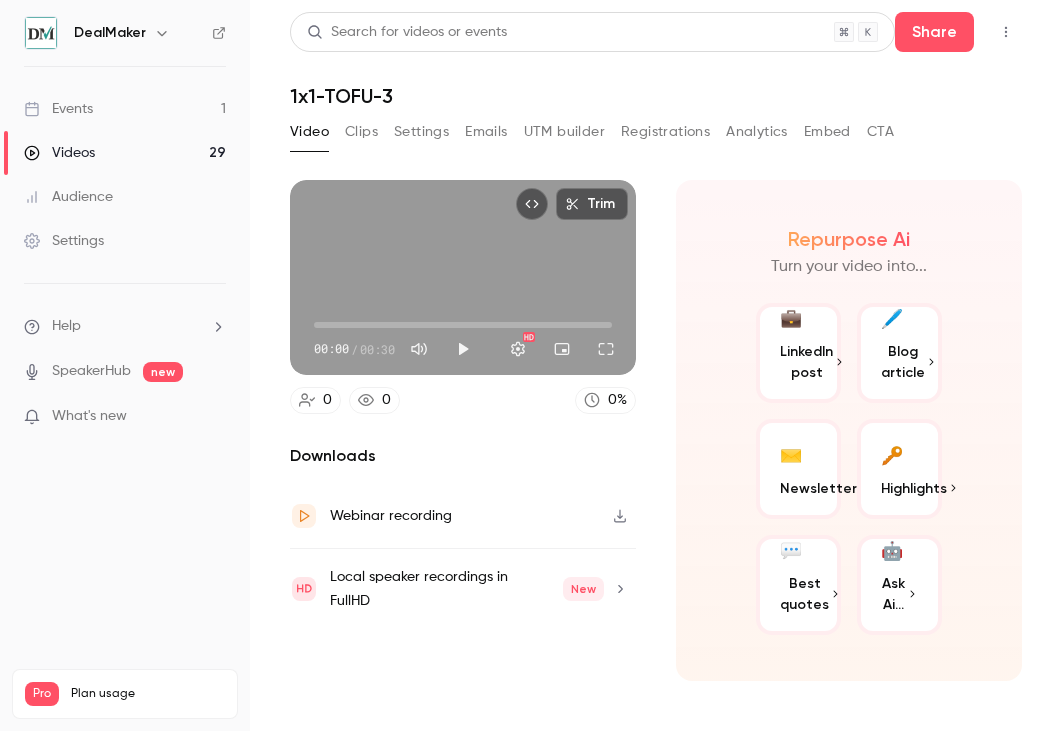 click on "Clips" at bounding box center (361, 132) 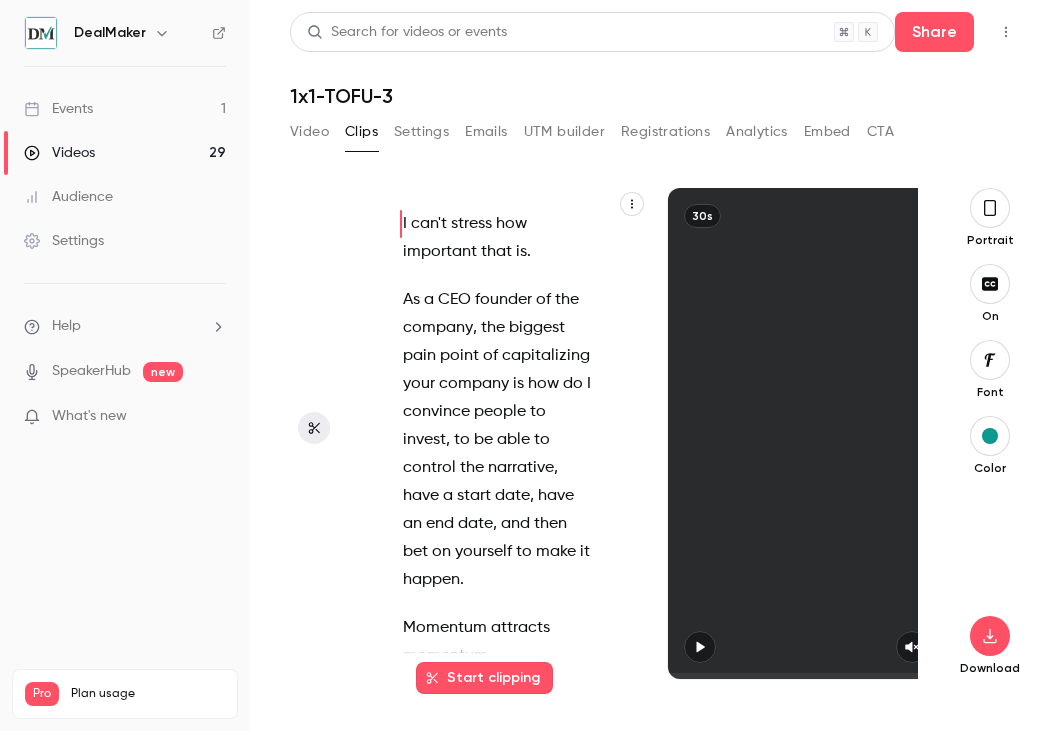 click 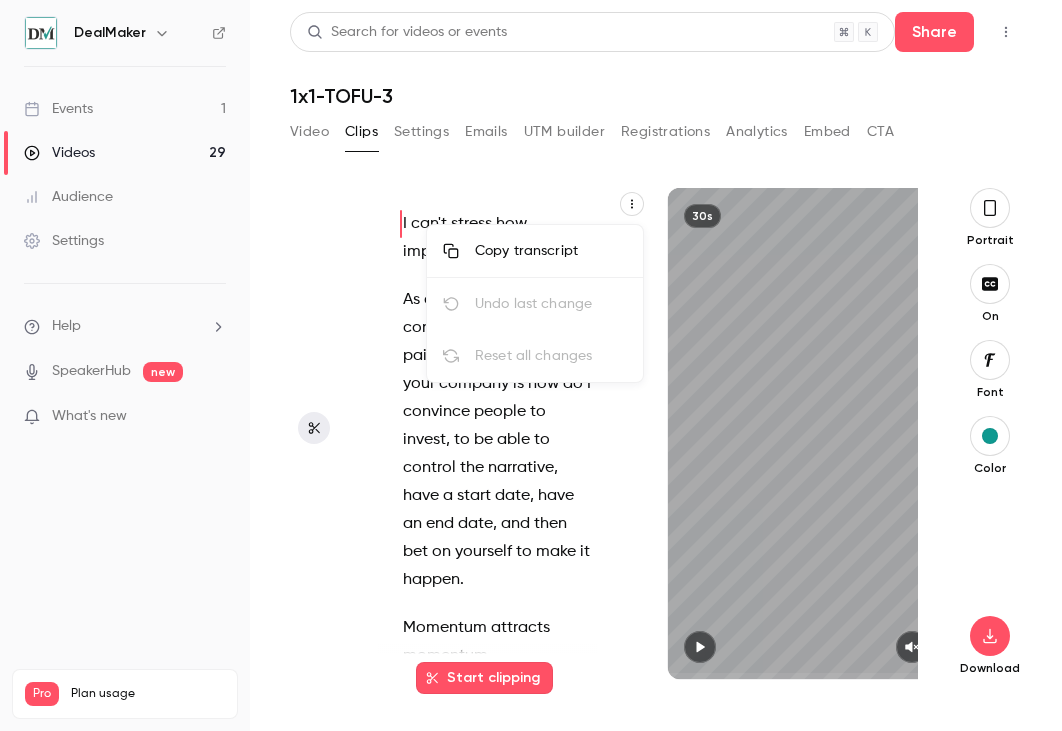 click on "Copy transcript" at bounding box center (535, 251) 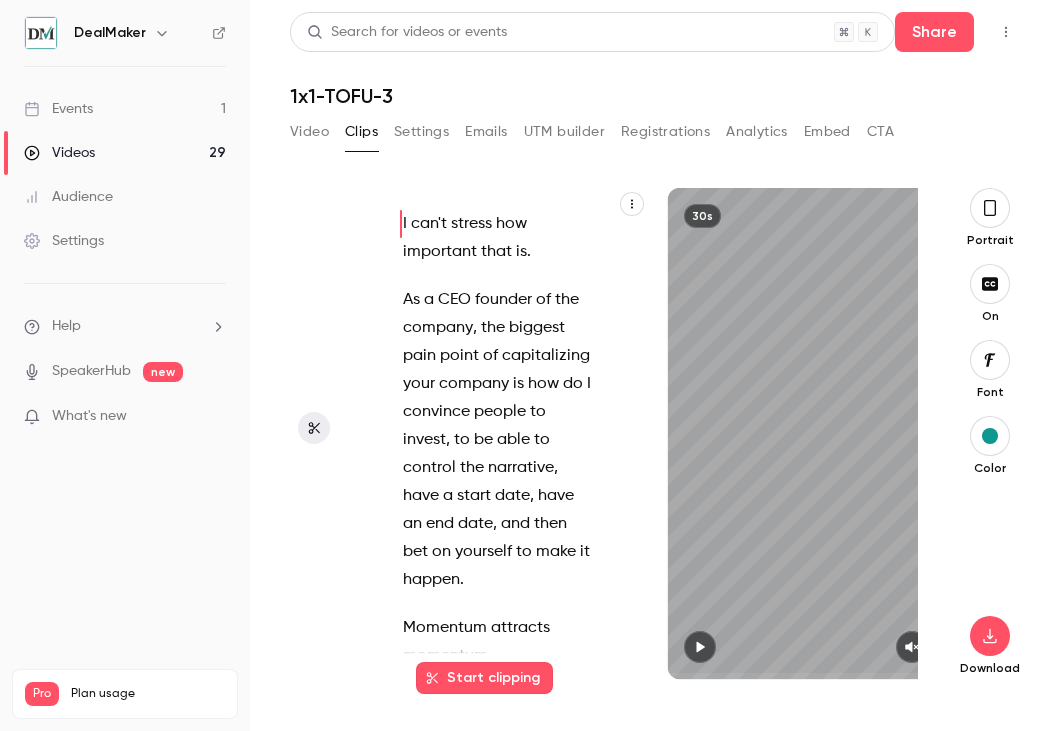 click on "Videos 29" at bounding box center (125, 153) 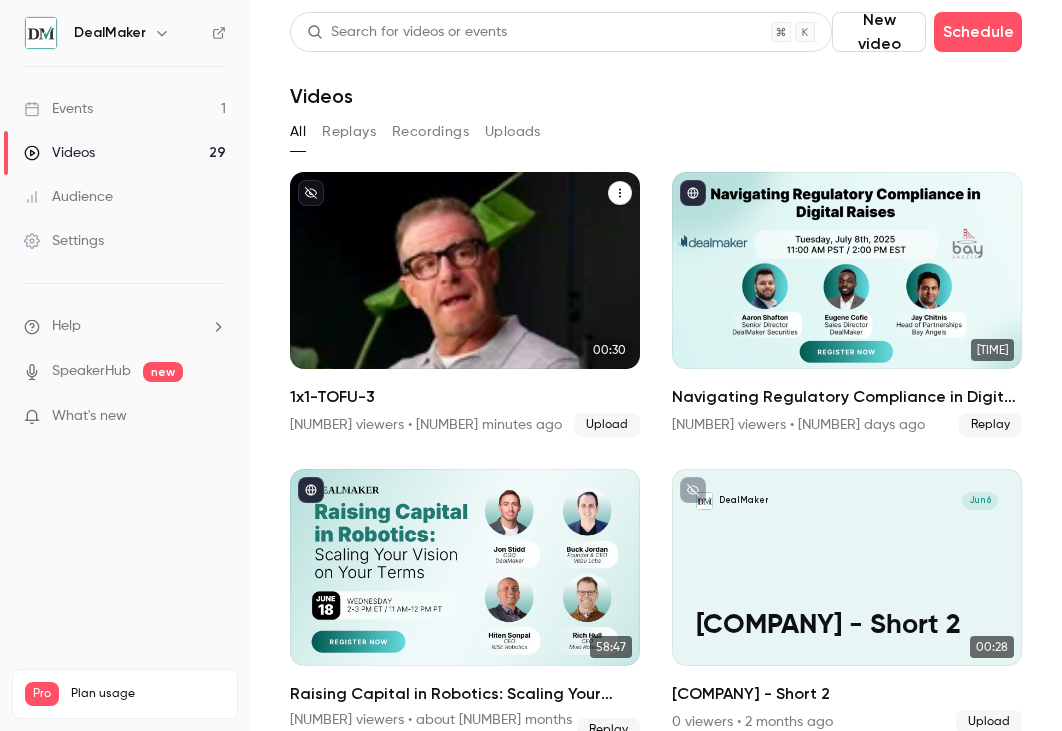 click 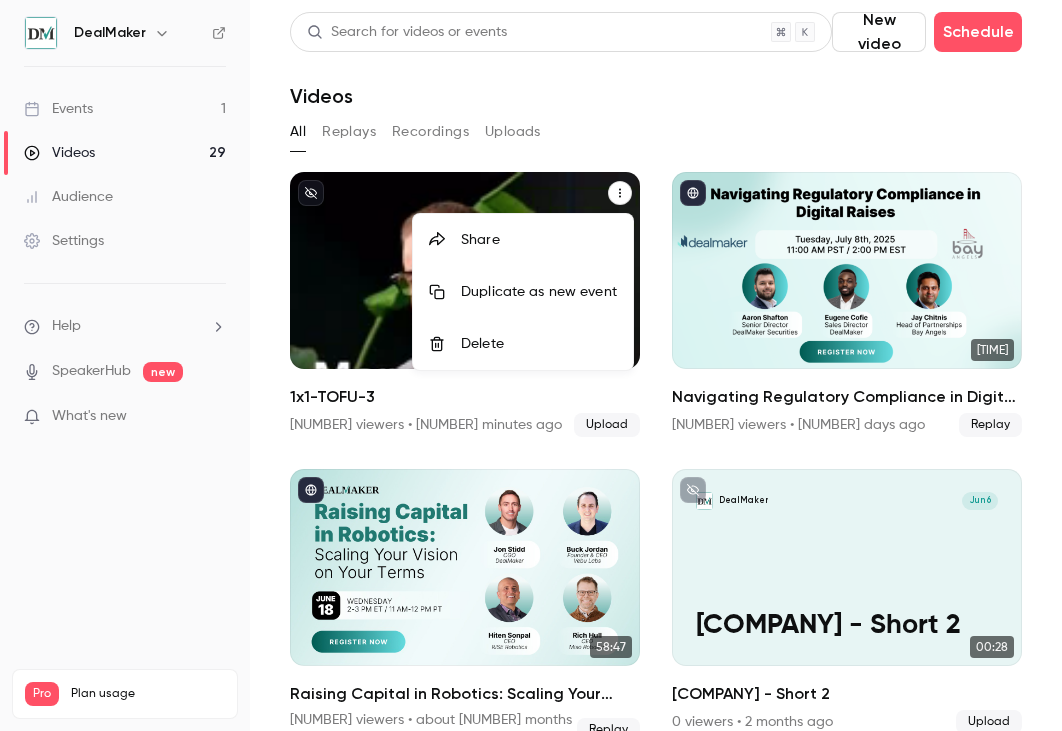 click on "Delete" at bounding box center [539, 344] 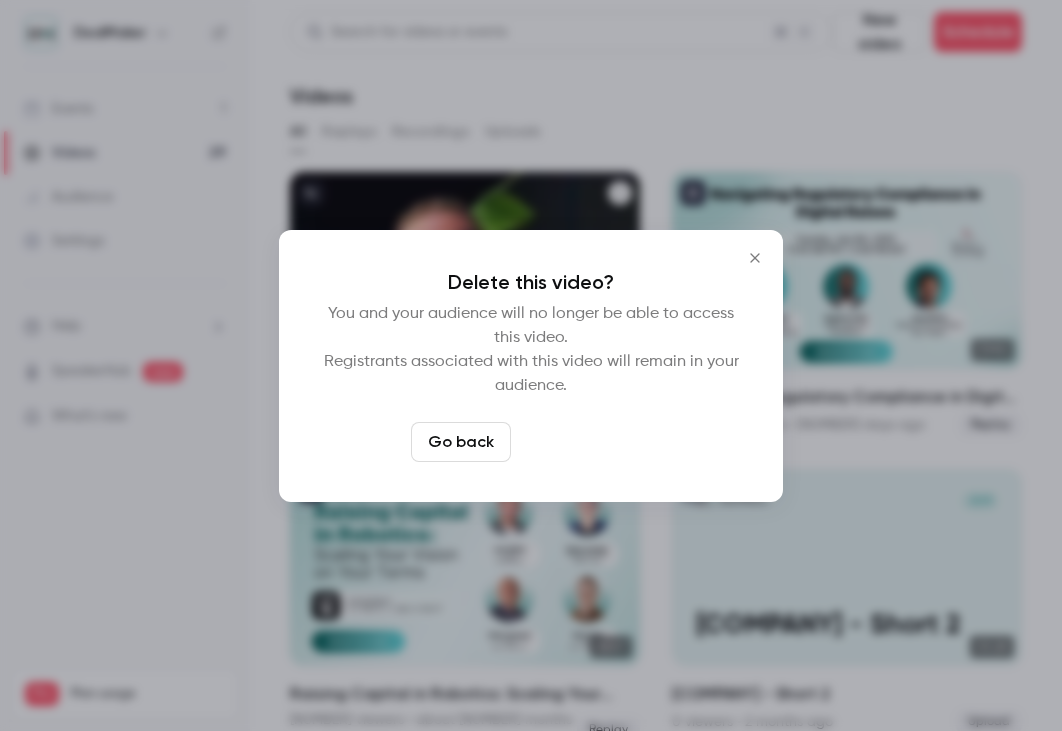 click on "Delete video" at bounding box center (585, 442) 